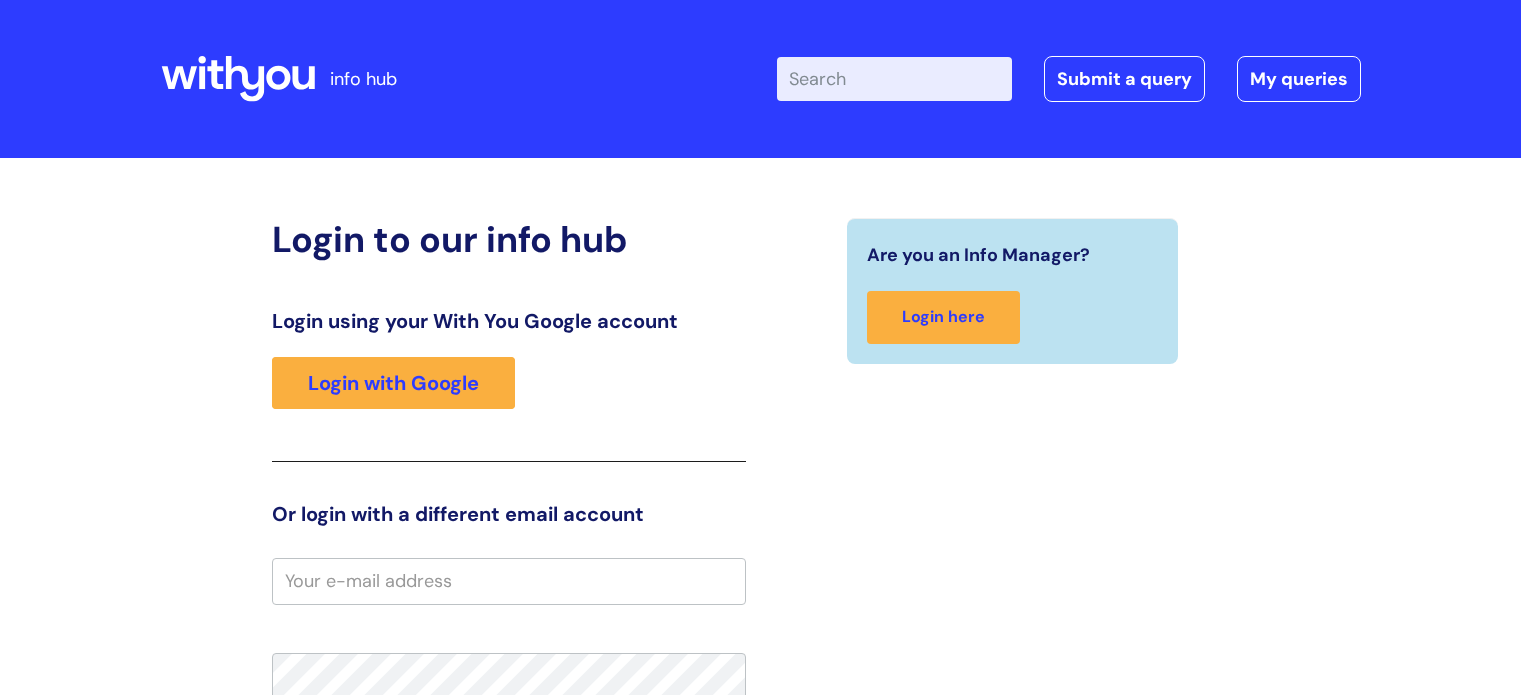 scroll, scrollTop: 0, scrollLeft: 0, axis: both 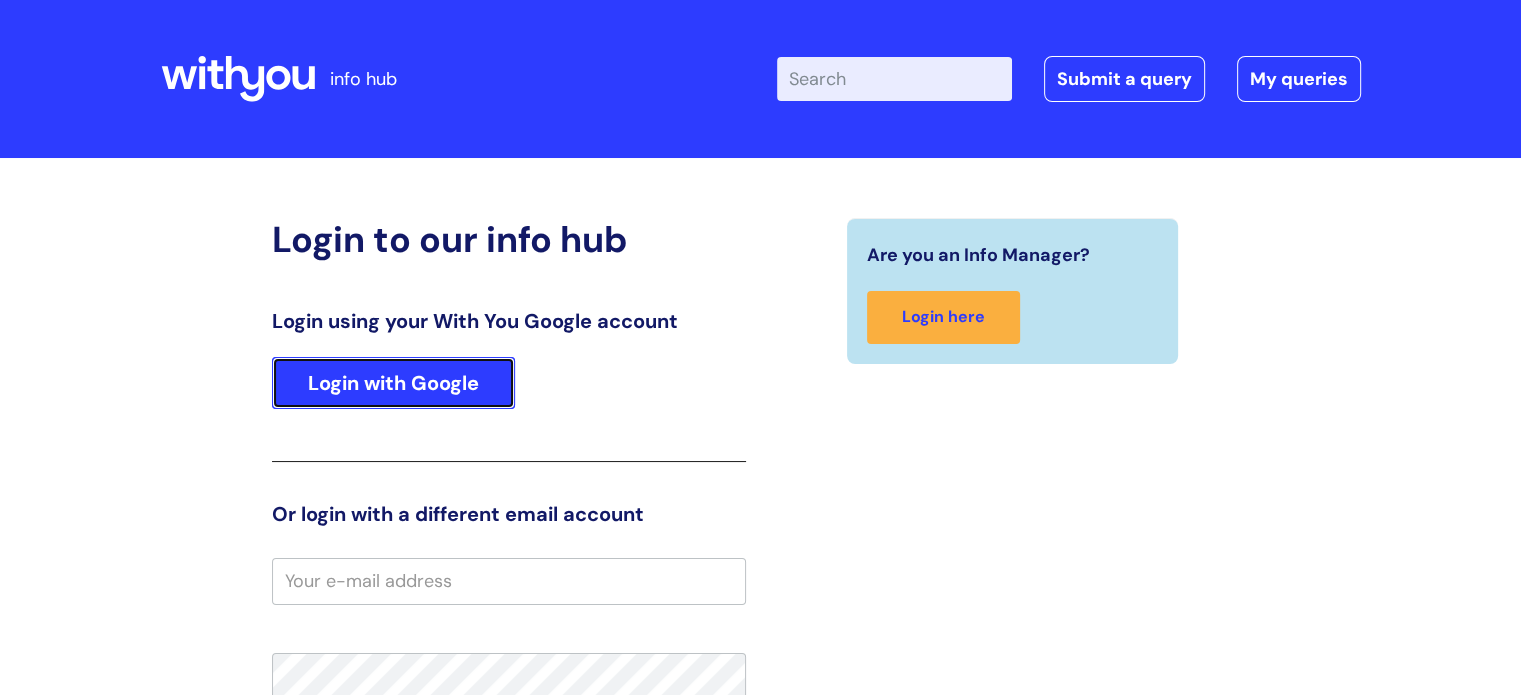 click on "Login with Google" at bounding box center (393, 383) 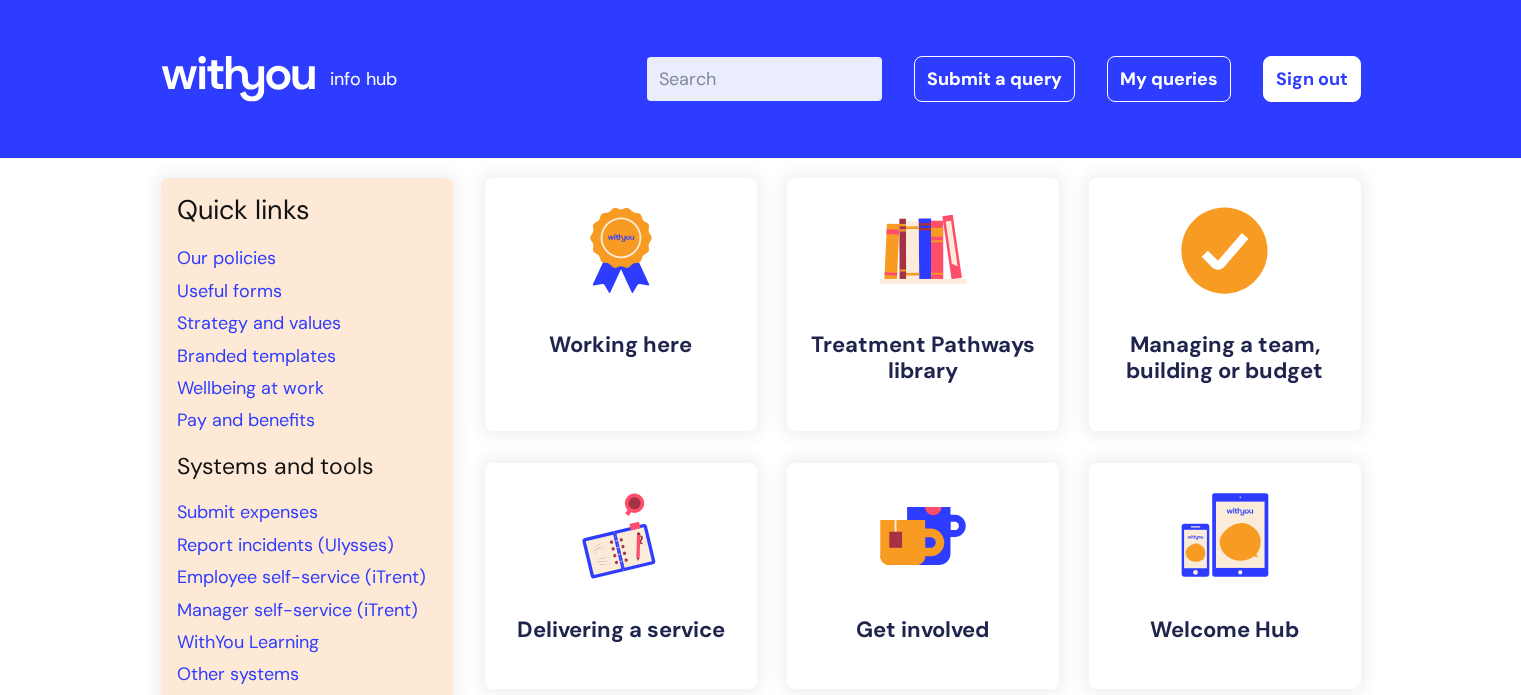 scroll, scrollTop: 0, scrollLeft: 0, axis: both 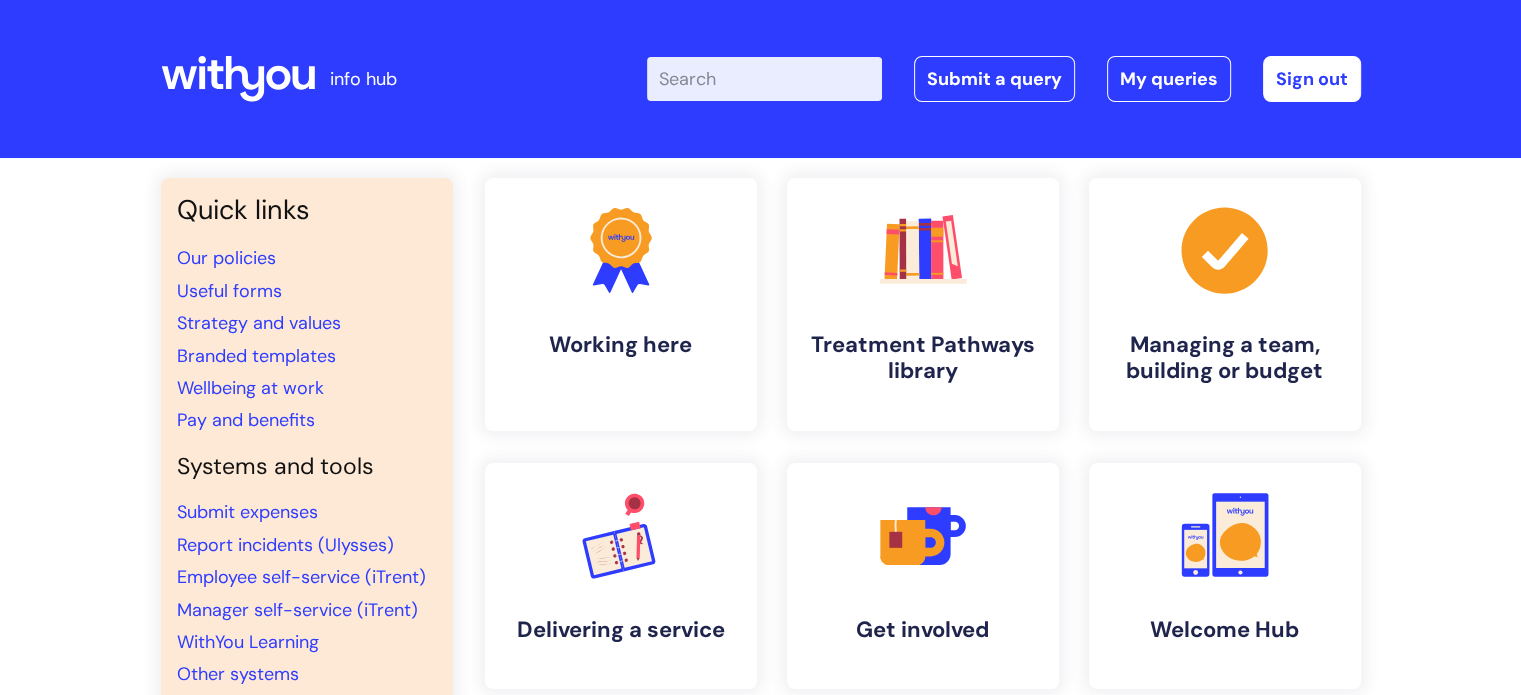 click on "Enter your search term here..." at bounding box center (764, 79) 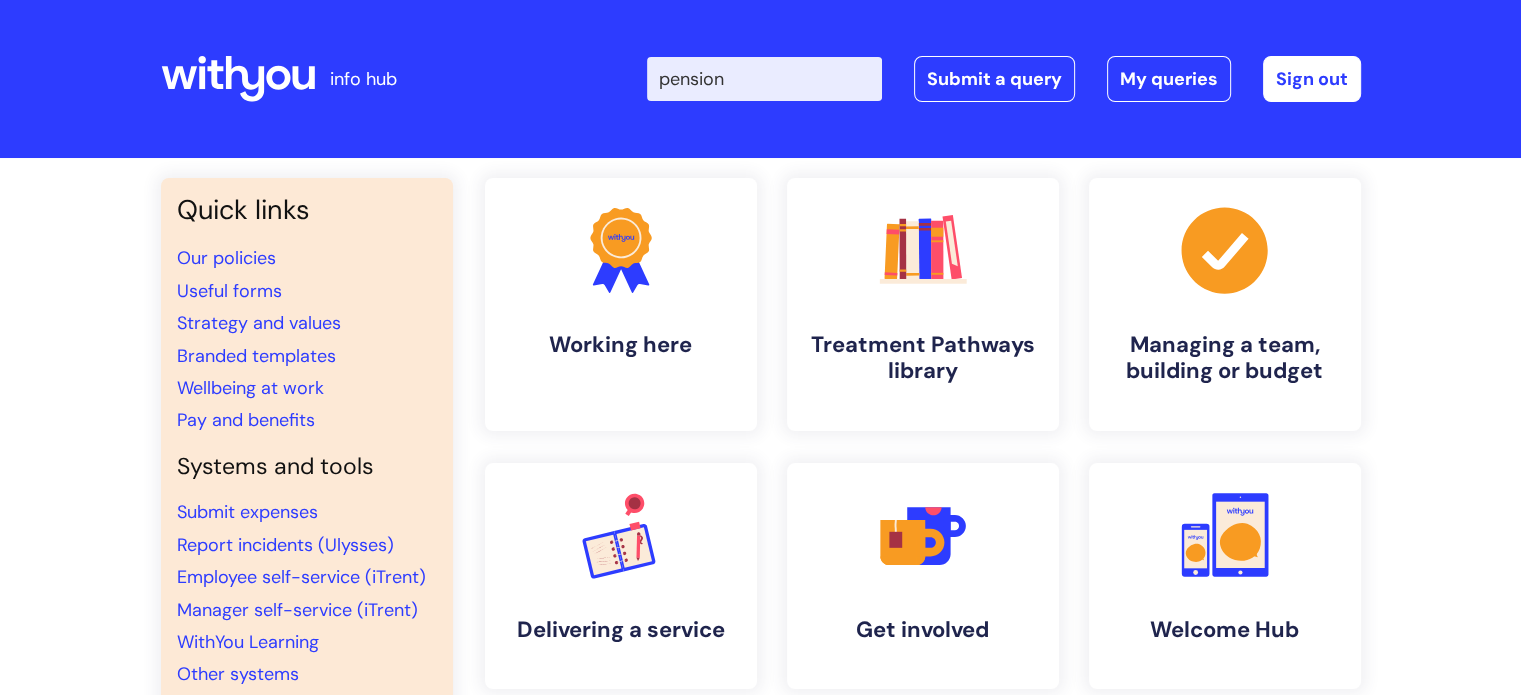 type on "pension" 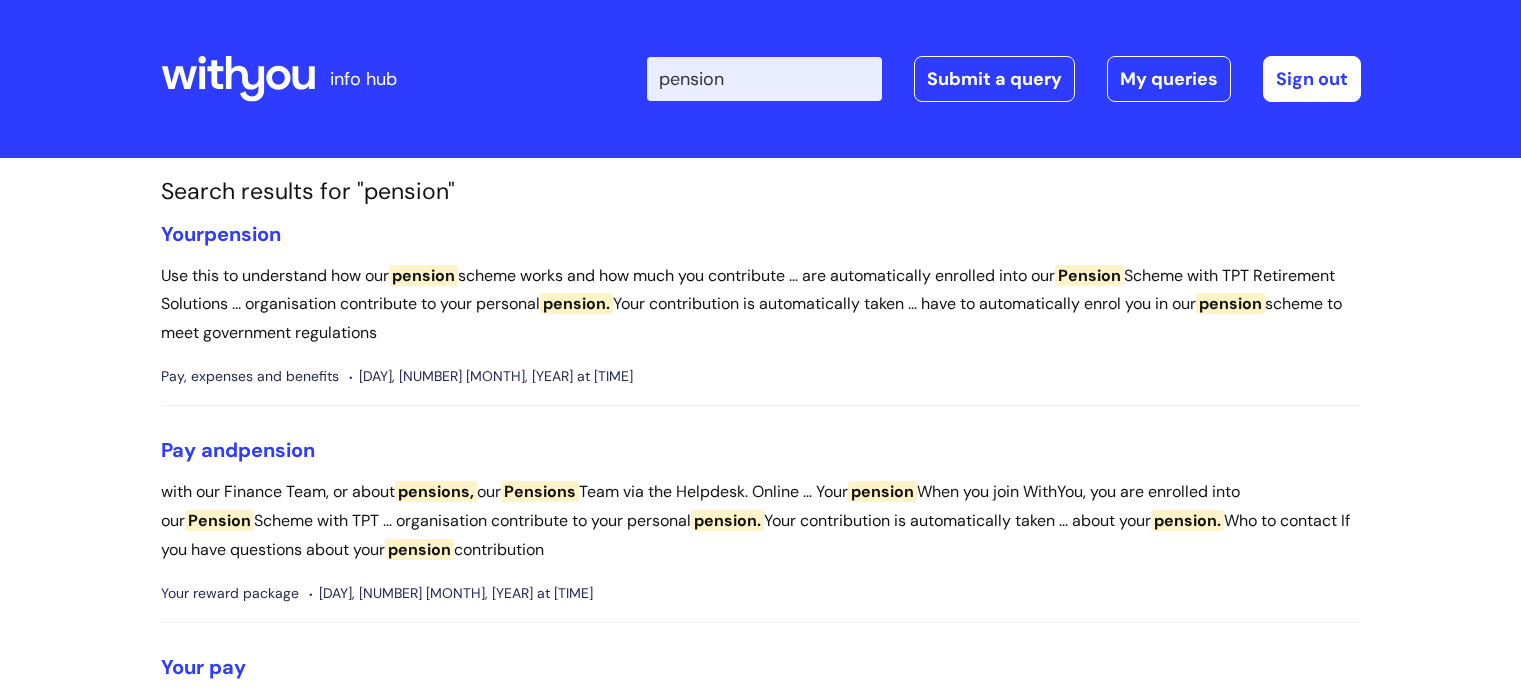 scroll, scrollTop: 0, scrollLeft: 0, axis: both 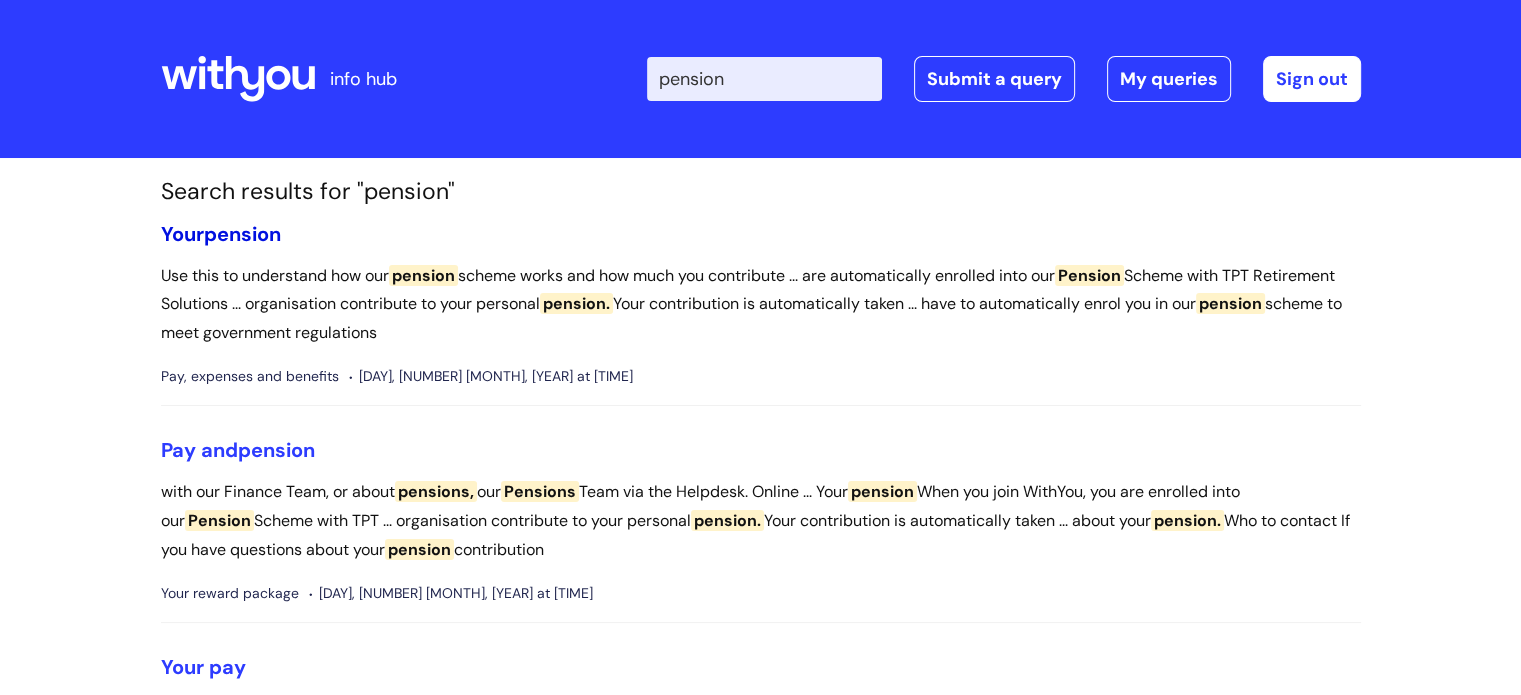 click on "pension" at bounding box center (242, 234) 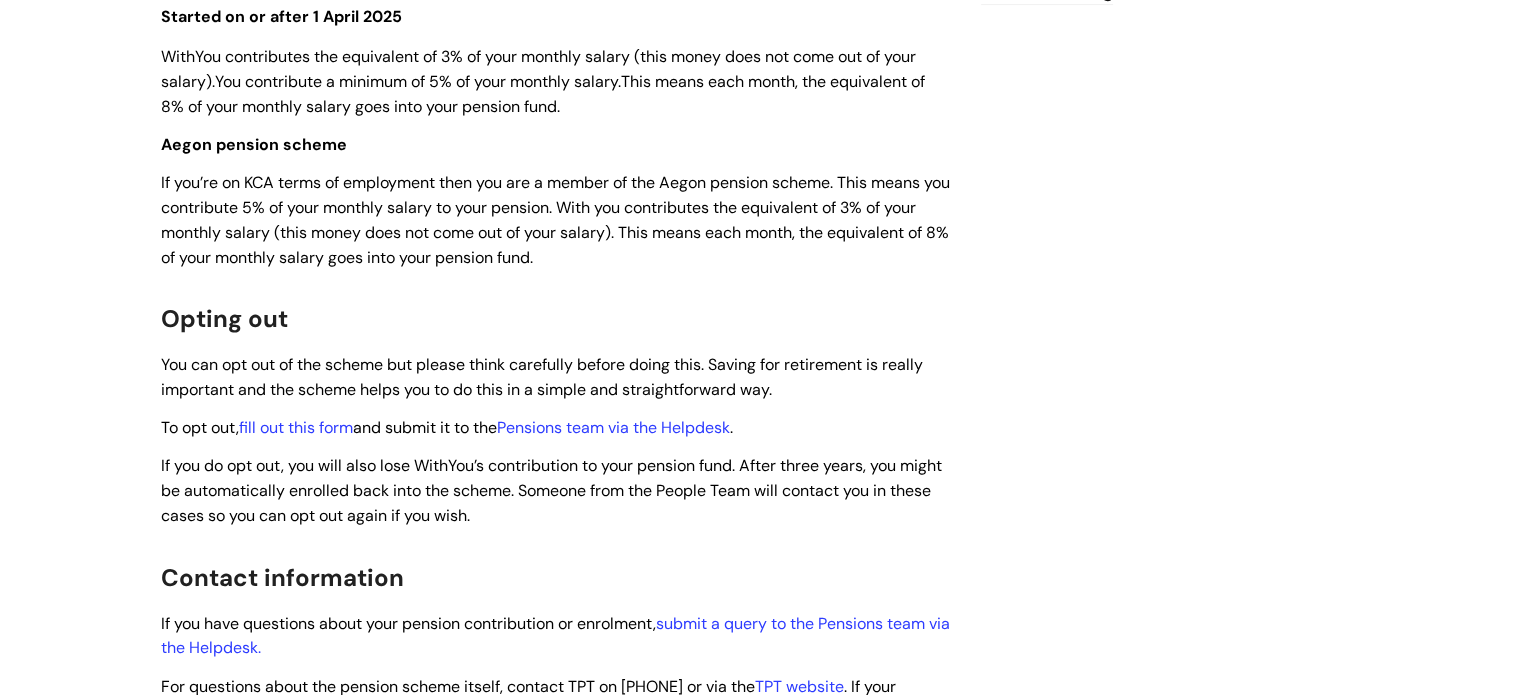 scroll, scrollTop: 1012, scrollLeft: 0, axis: vertical 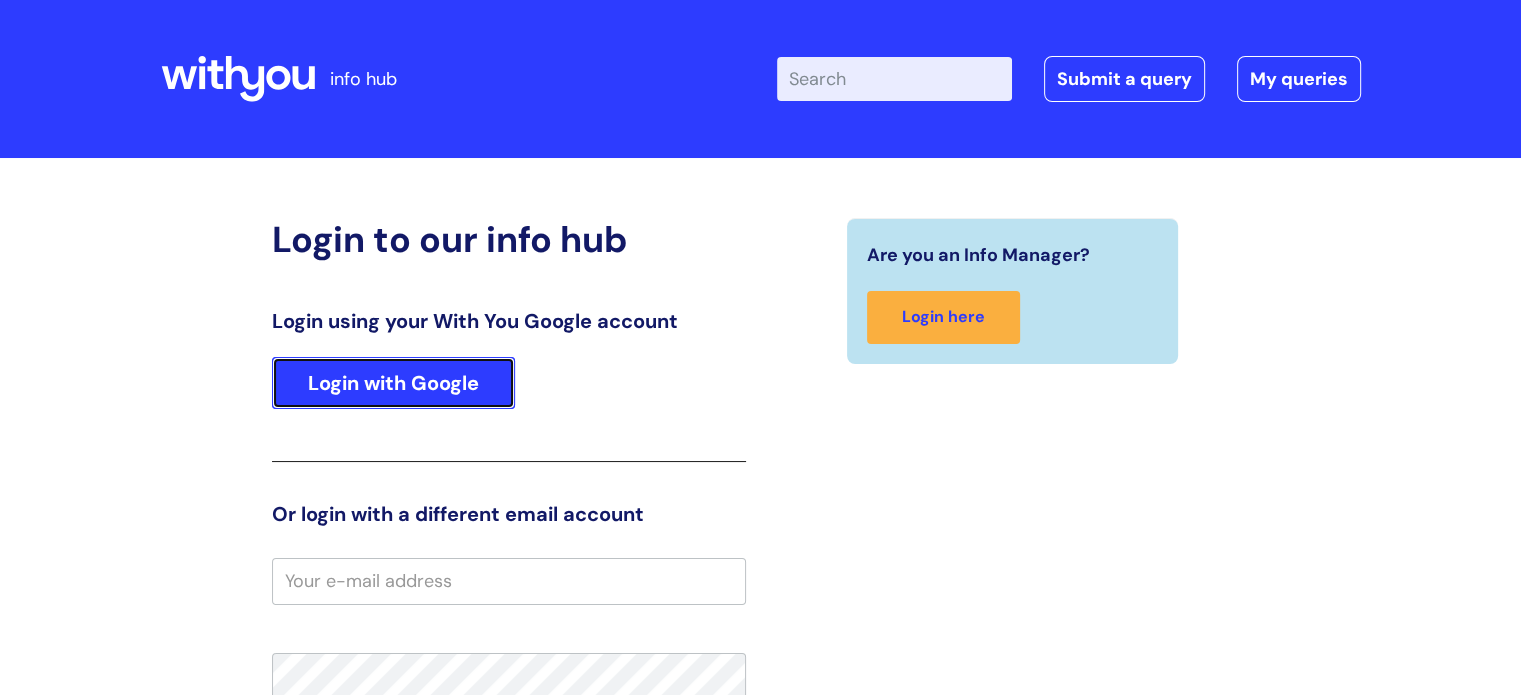 click on "Login with Google" at bounding box center (393, 383) 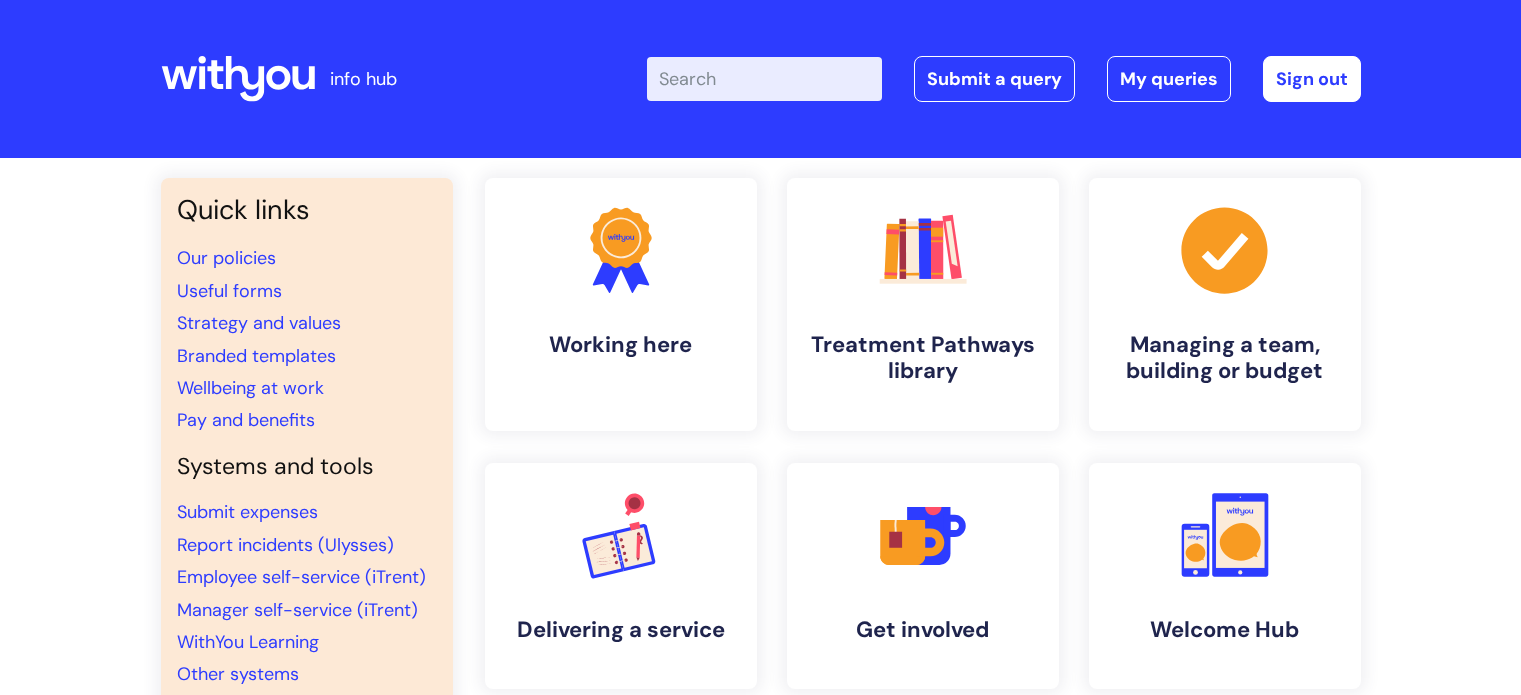 scroll, scrollTop: 0, scrollLeft: 0, axis: both 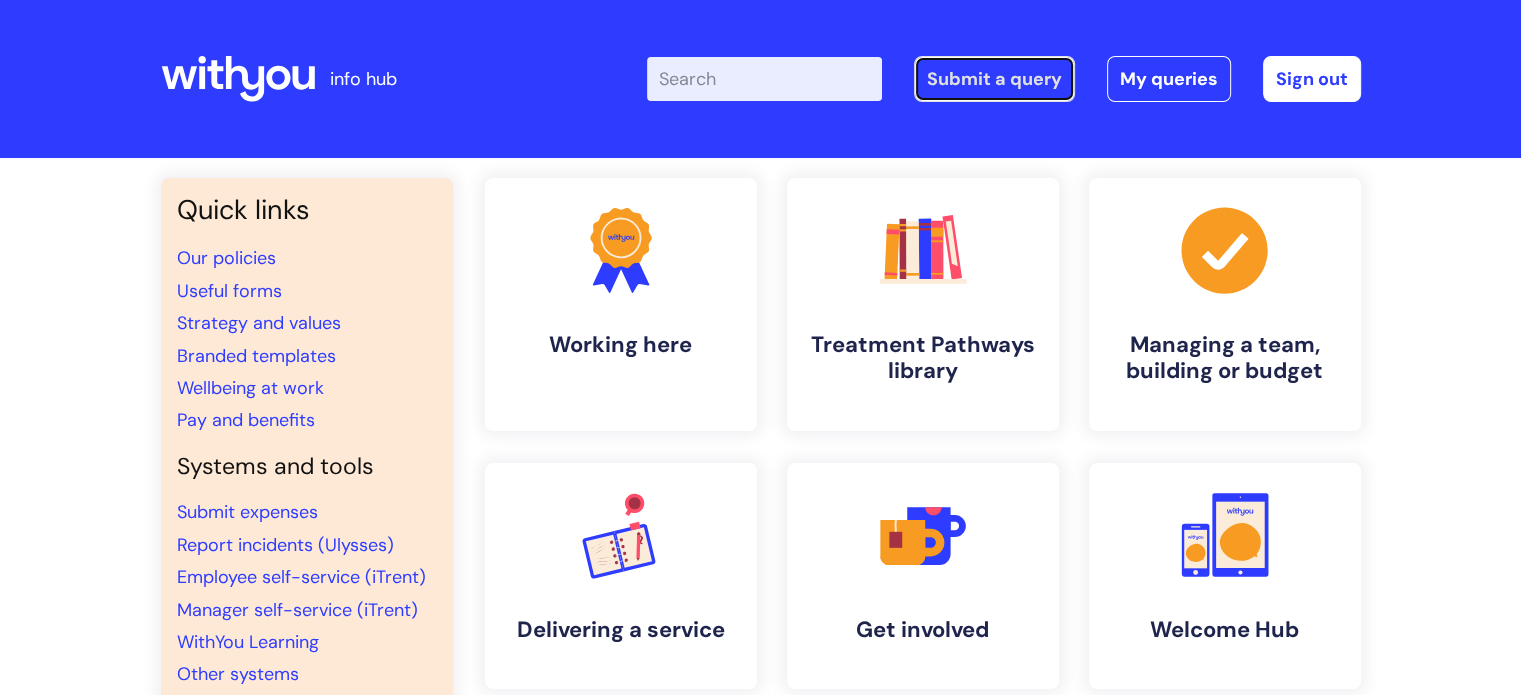 click on "Submit a query" at bounding box center (994, 79) 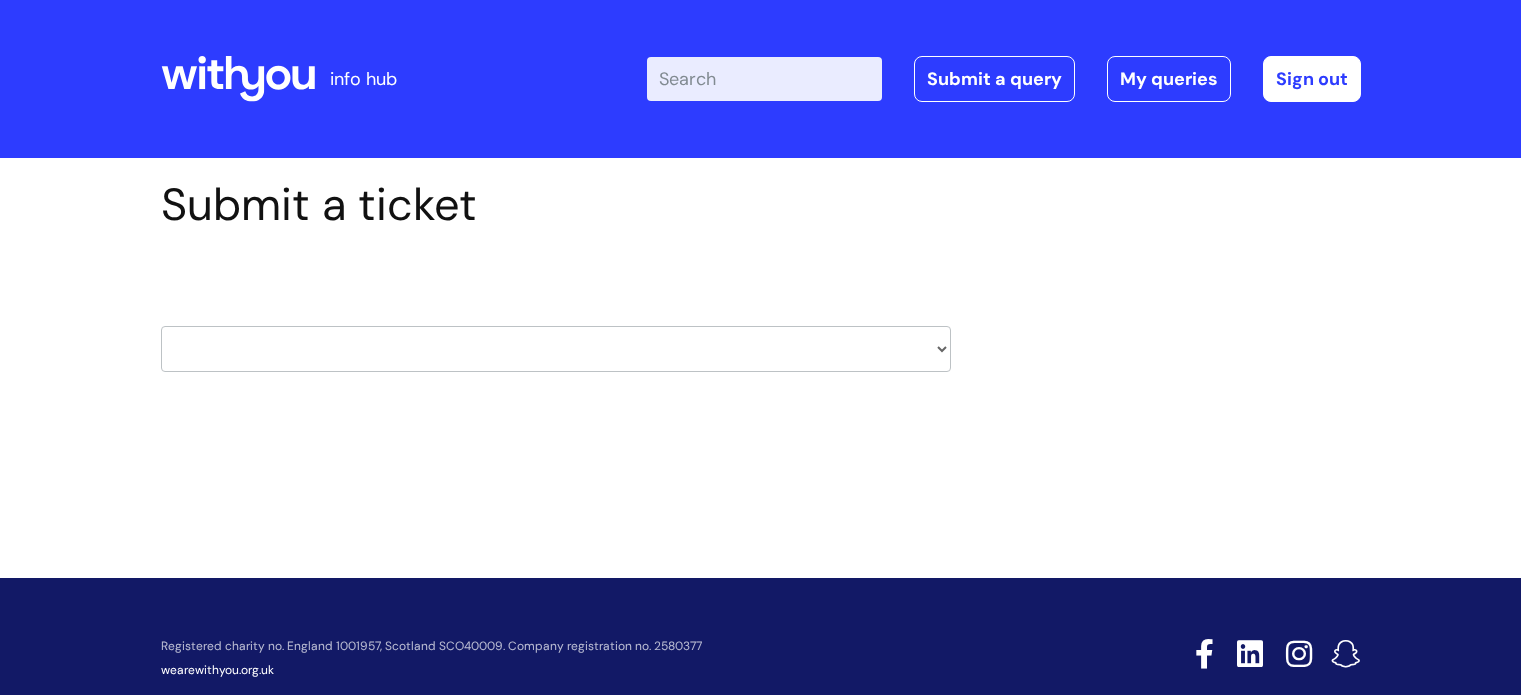 scroll, scrollTop: 0, scrollLeft: 0, axis: both 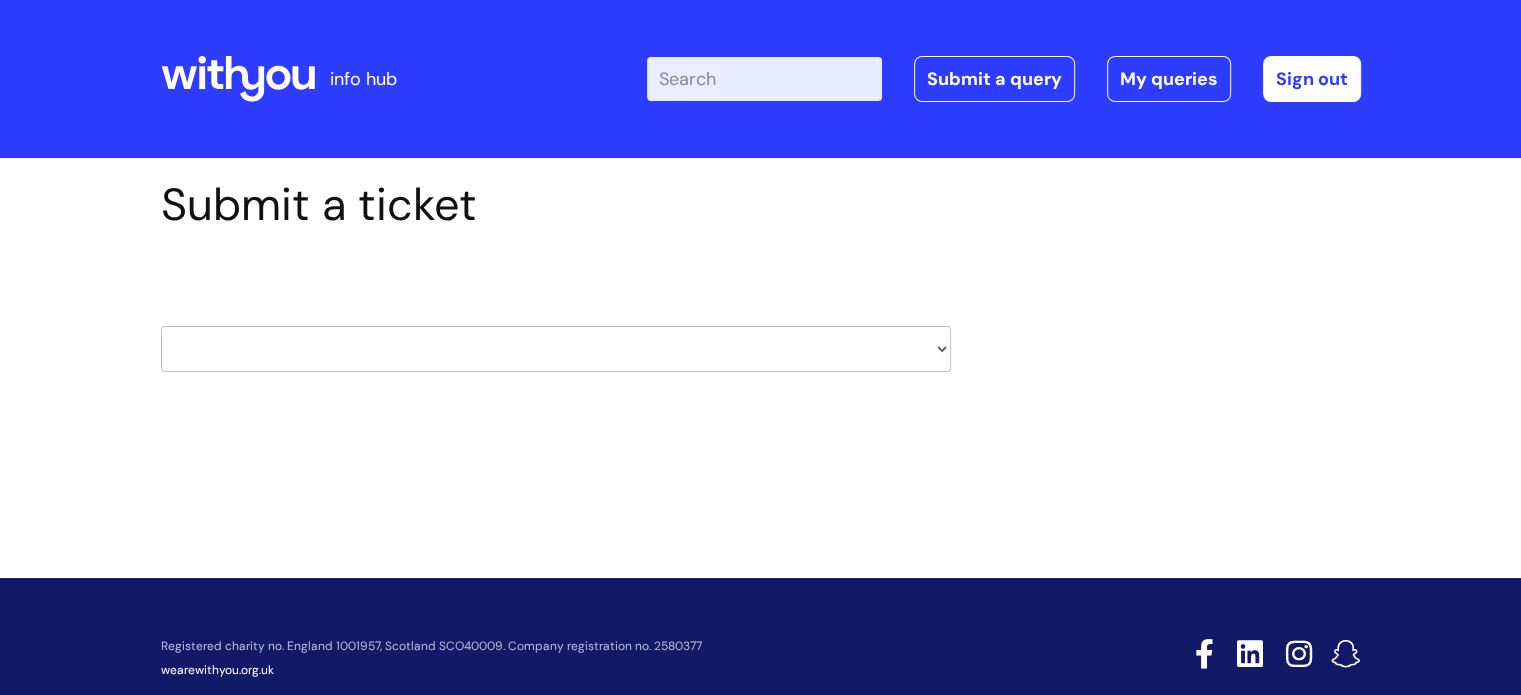 click on "HR / People
IT and Support
Clinical Drug Alerts
Finance Accounts
Data Support Team
Data Protection
External Communications
Learning and Development
Information Requests & Reports - Data Analysts
Insurance
Internal Communications
Pensions
Surrey NHS Talking Therapies
Payroll
Safeguarding" at bounding box center [556, 349] 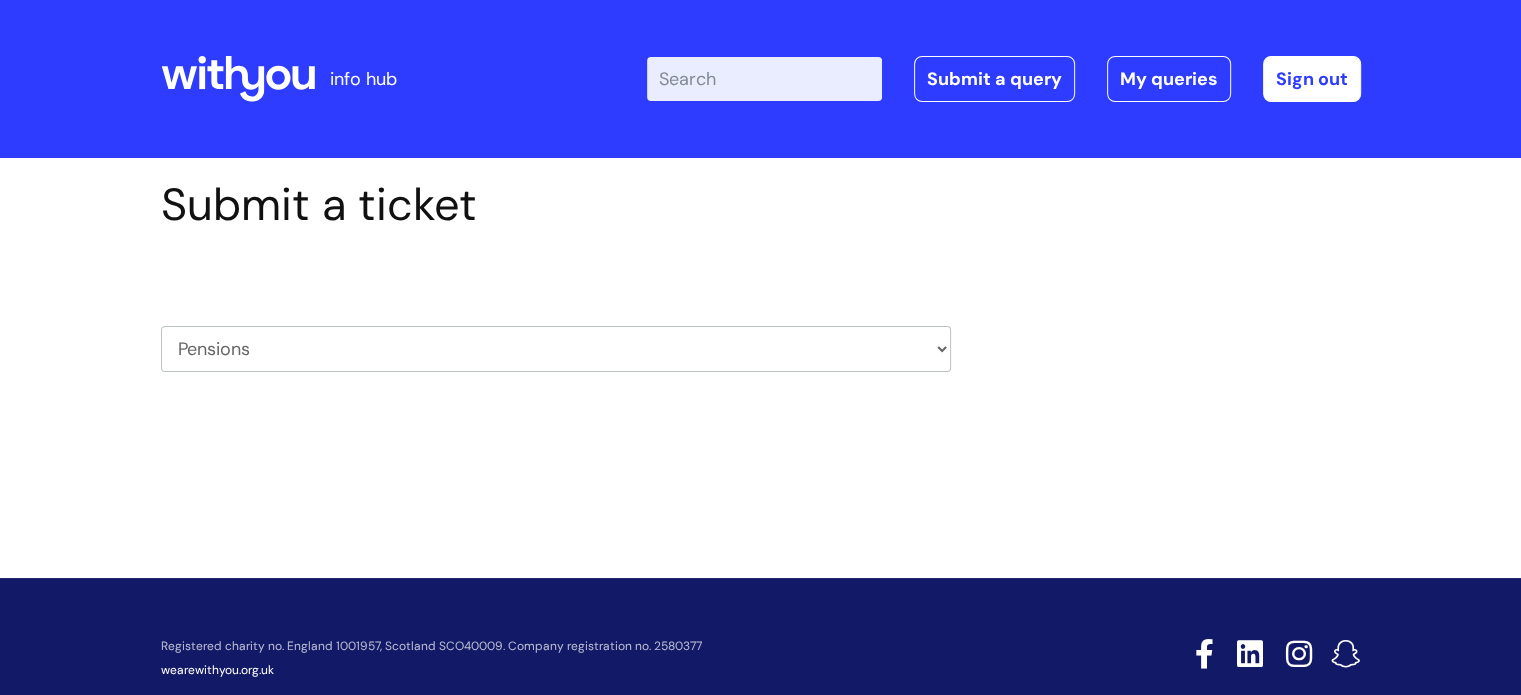click on "HR / People
IT and Support
Clinical Drug Alerts
Finance Accounts
Data Support Team
Data Protection
External Communications
Learning and Development
Information Requests & Reports - Data Analysts
Insurance
Internal Communications
Pensions
Surrey NHS Talking Therapies
Payroll
Safeguarding" at bounding box center (556, 349) 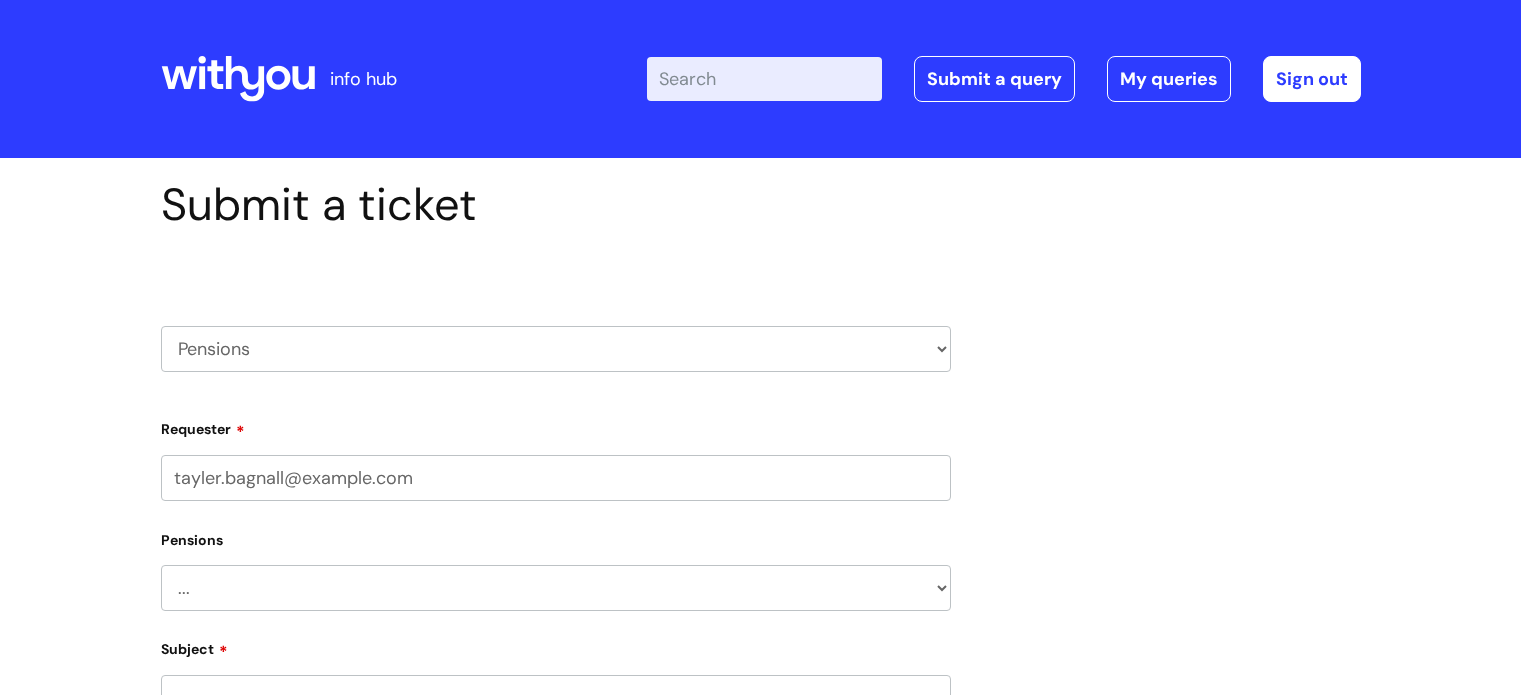 scroll, scrollTop: 0, scrollLeft: 0, axis: both 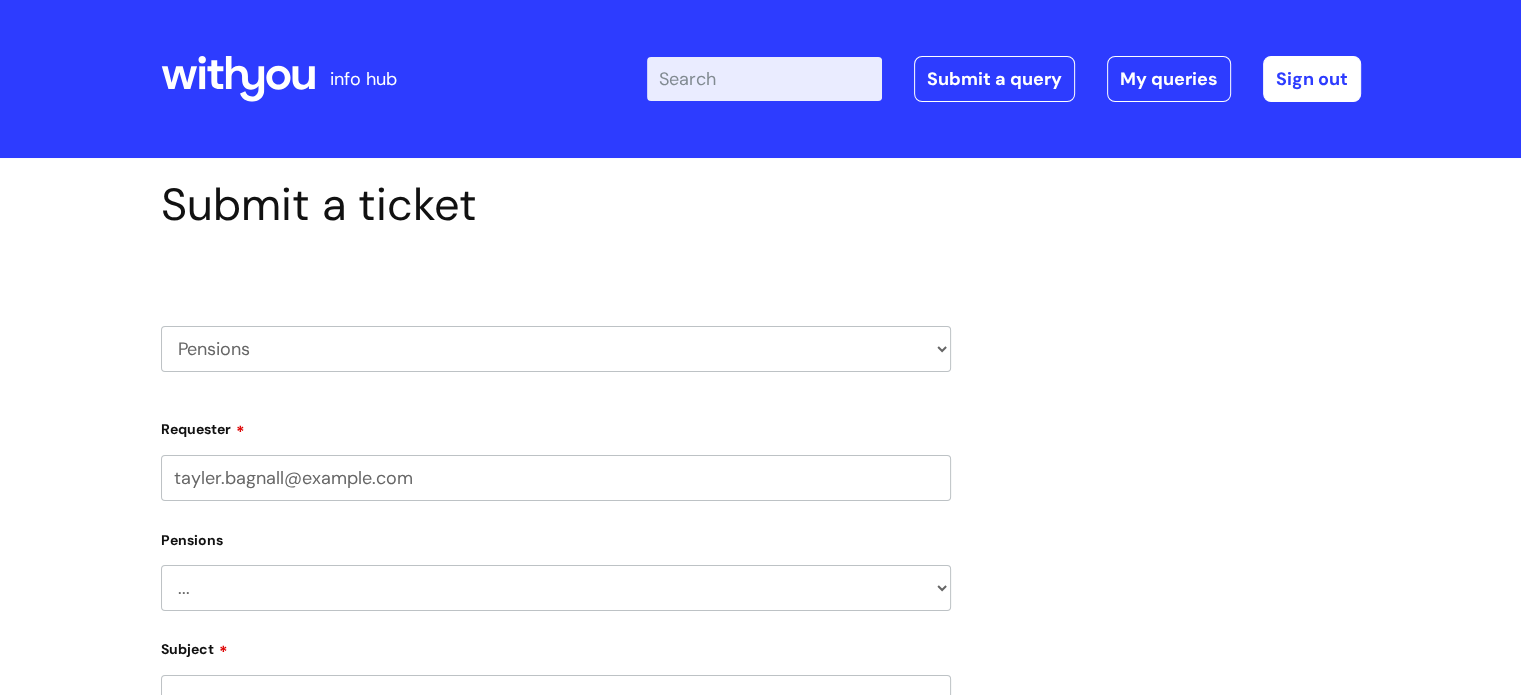 select on "80004418200" 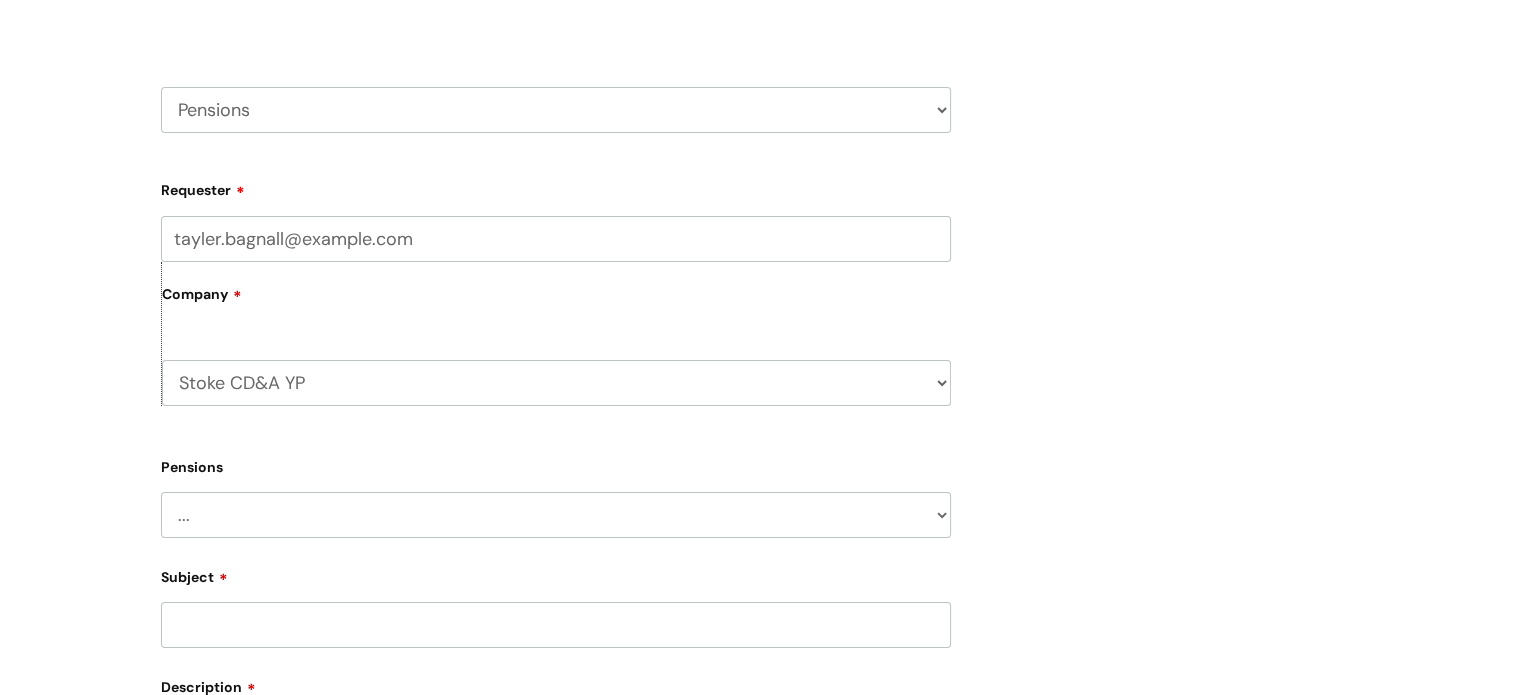 scroll, scrollTop: 248, scrollLeft: 0, axis: vertical 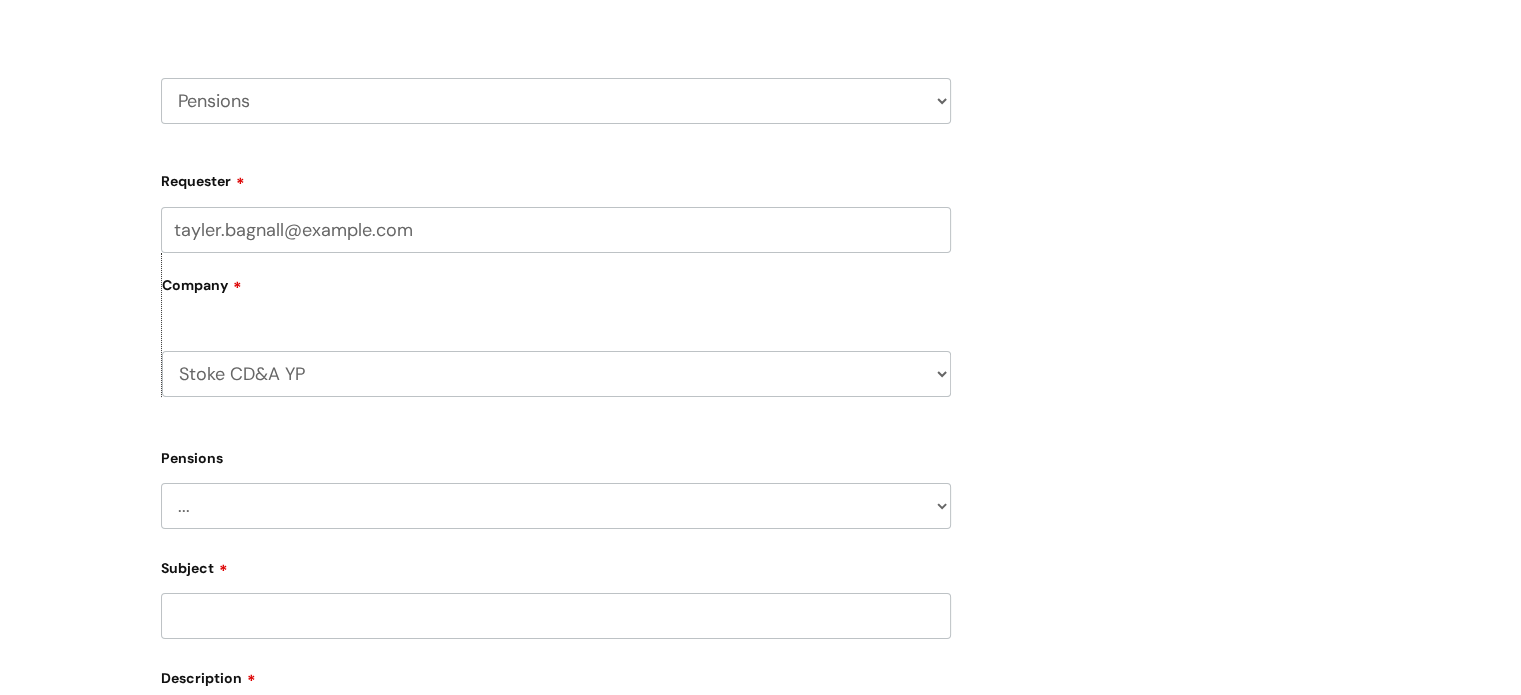 click on "...
Membership Schemes
Pensions" at bounding box center (556, 506) 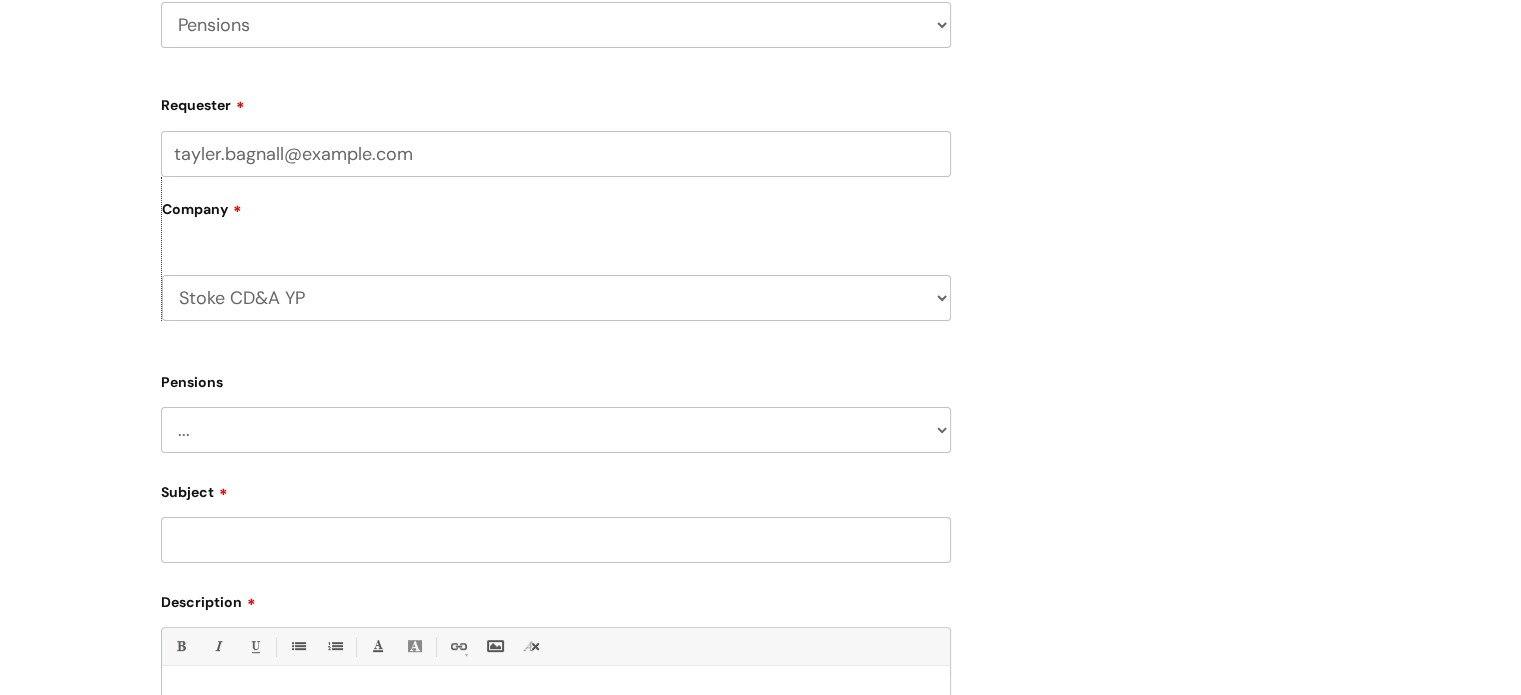 scroll, scrollTop: 327, scrollLeft: 0, axis: vertical 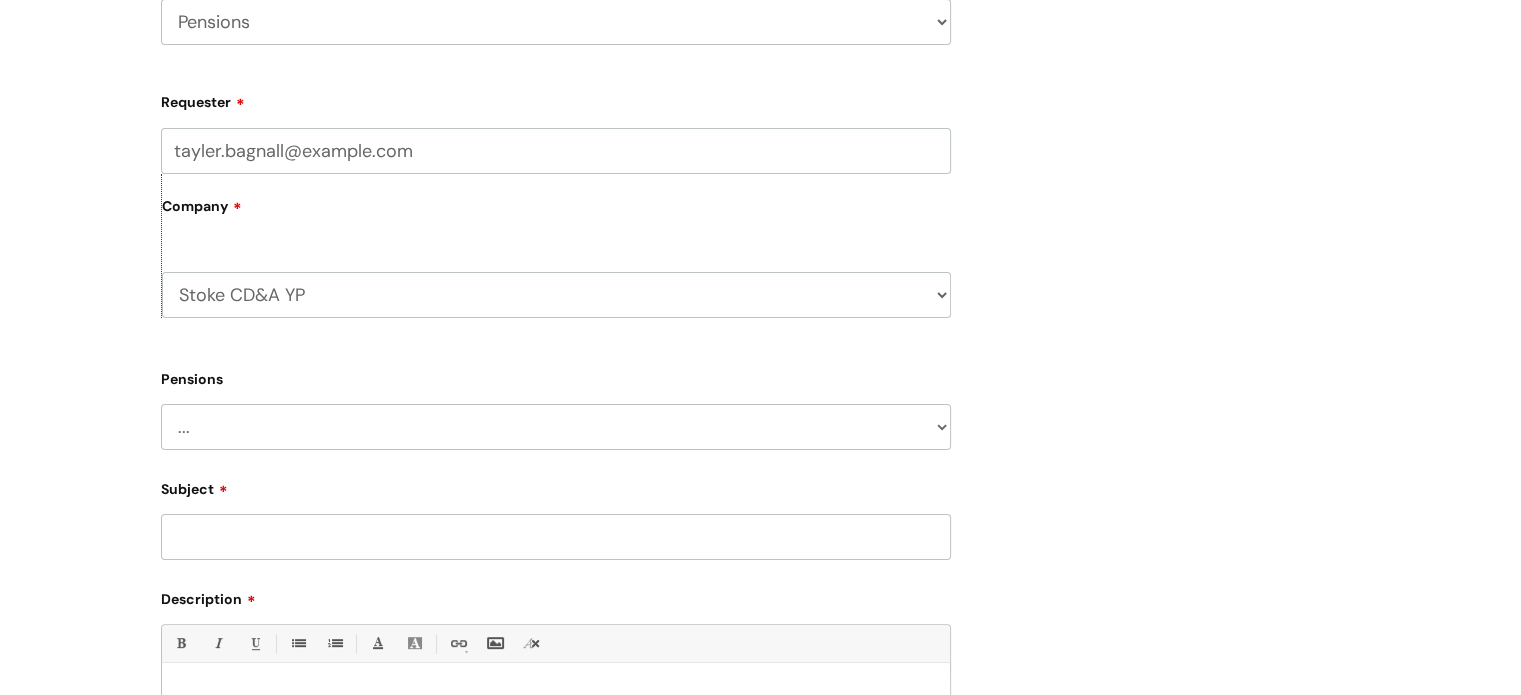 click on "...
Membership Schemes
Pensions" at bounding box center [556, 427] 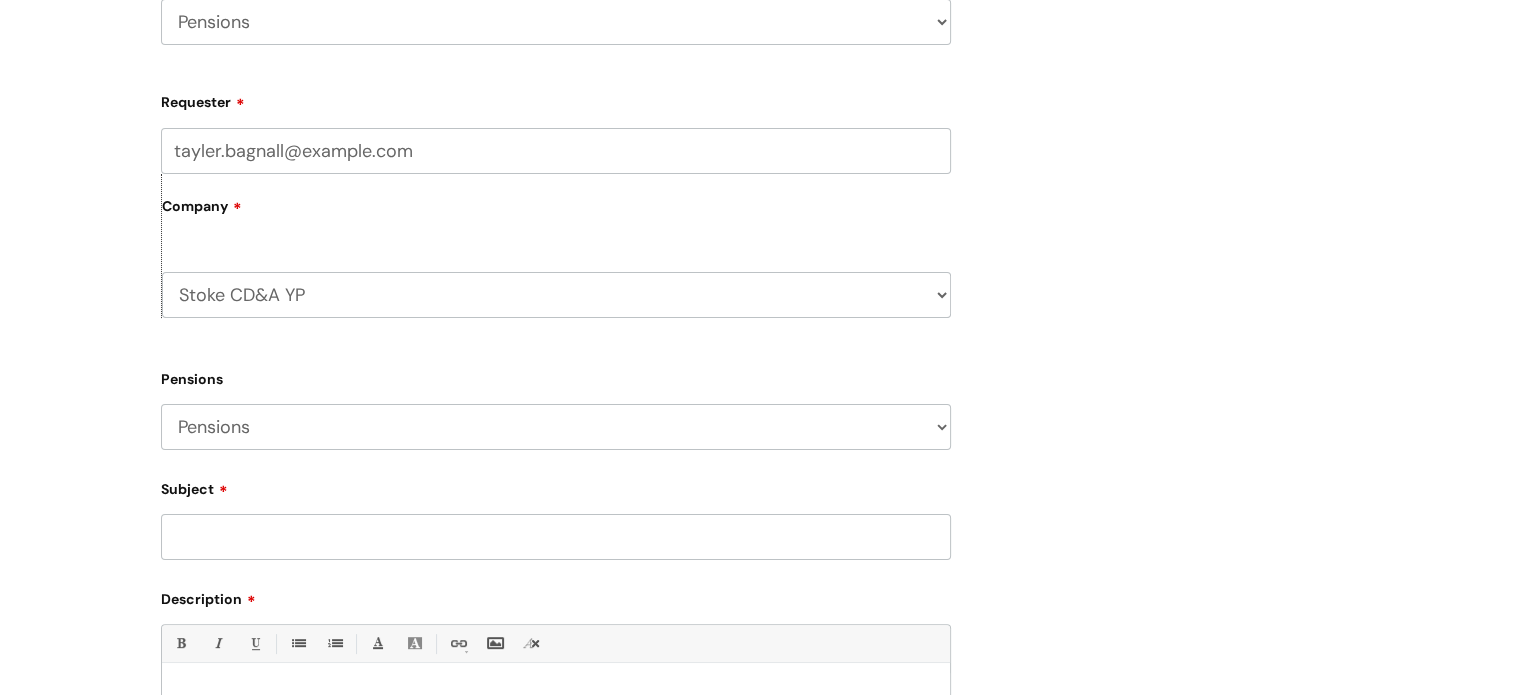 click on "...
Membership Schemes
Pensions" at bounding box center [556, 427] 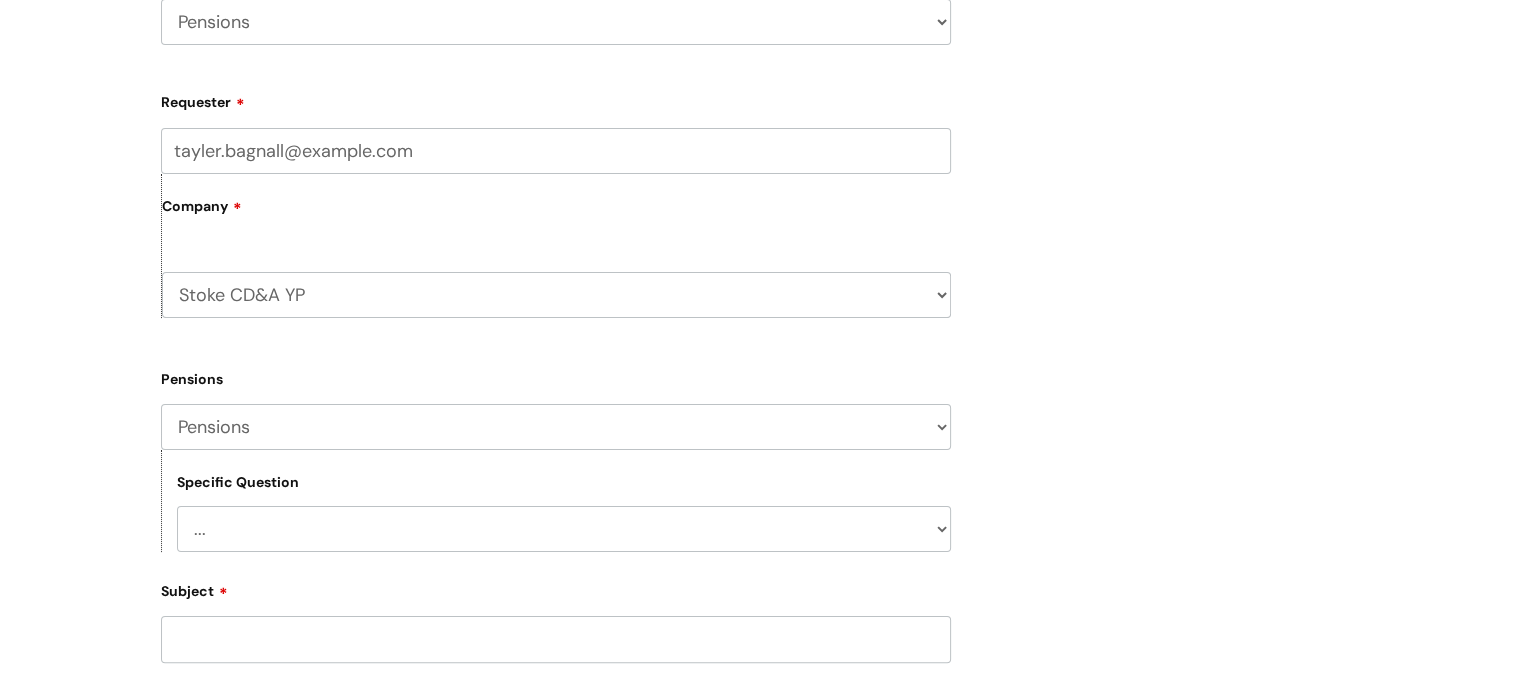 click on "... General pension queries Pension joiners and opt outs Pension rate changes" at bounding box center [564, 529] 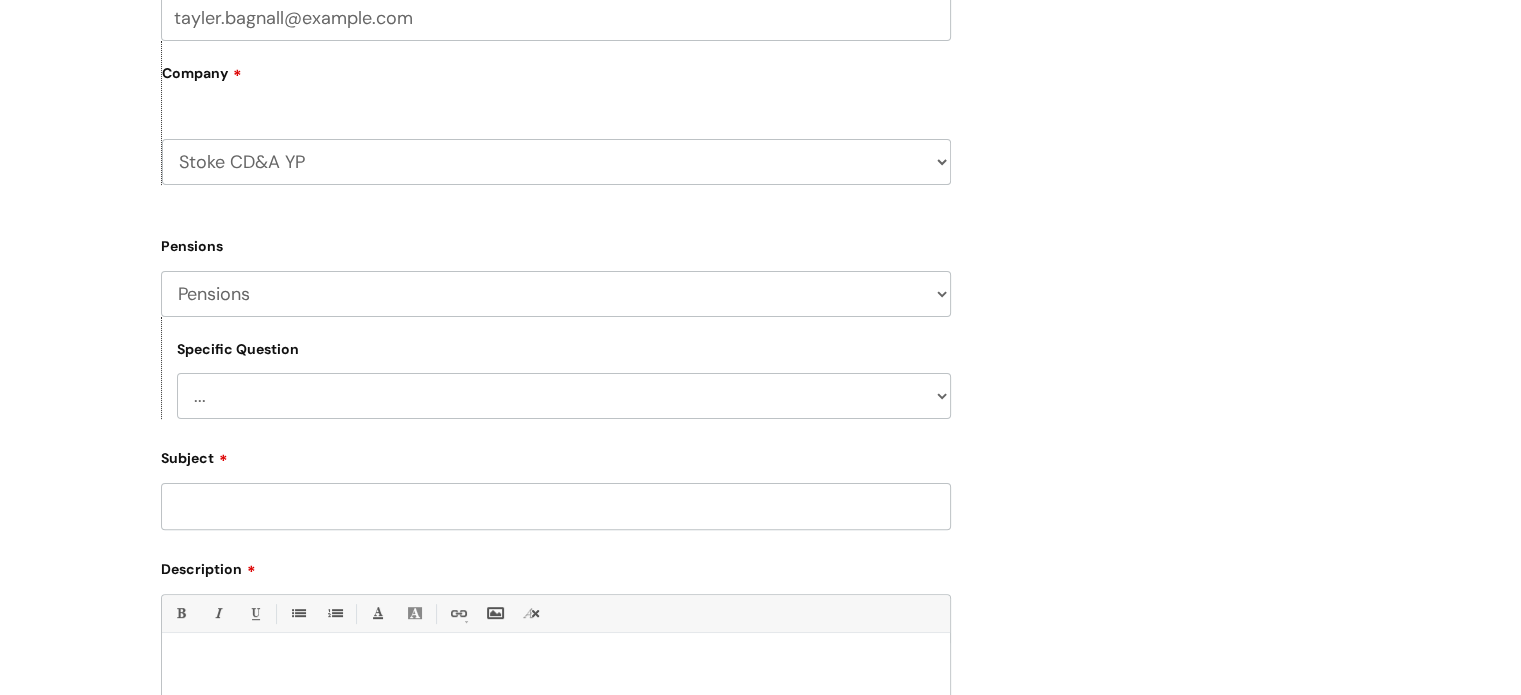 scroll, scrollTop: 483, scrollLeft: 0, axis: vertical 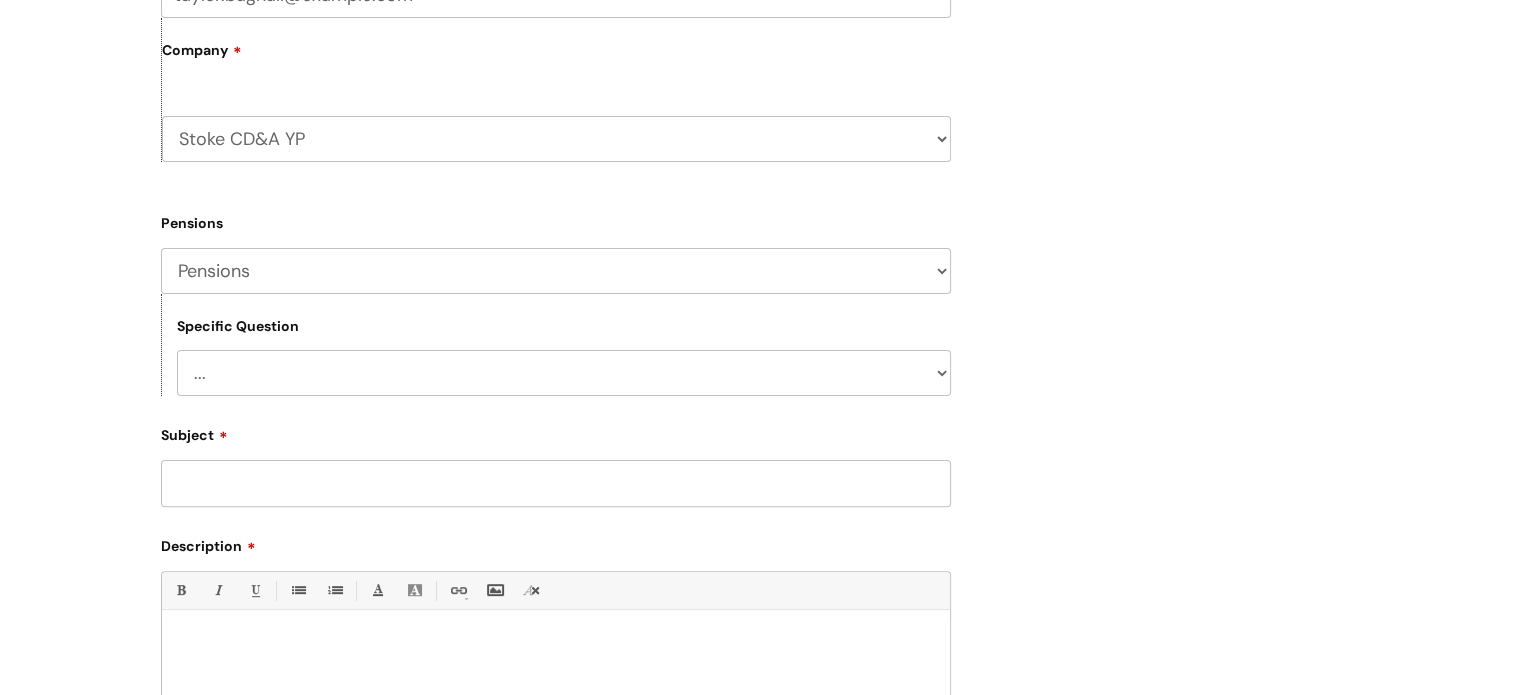 click on "... General pension queries Pension joiners and opt outs Pension rate changes" at bounding box center [564, 373] 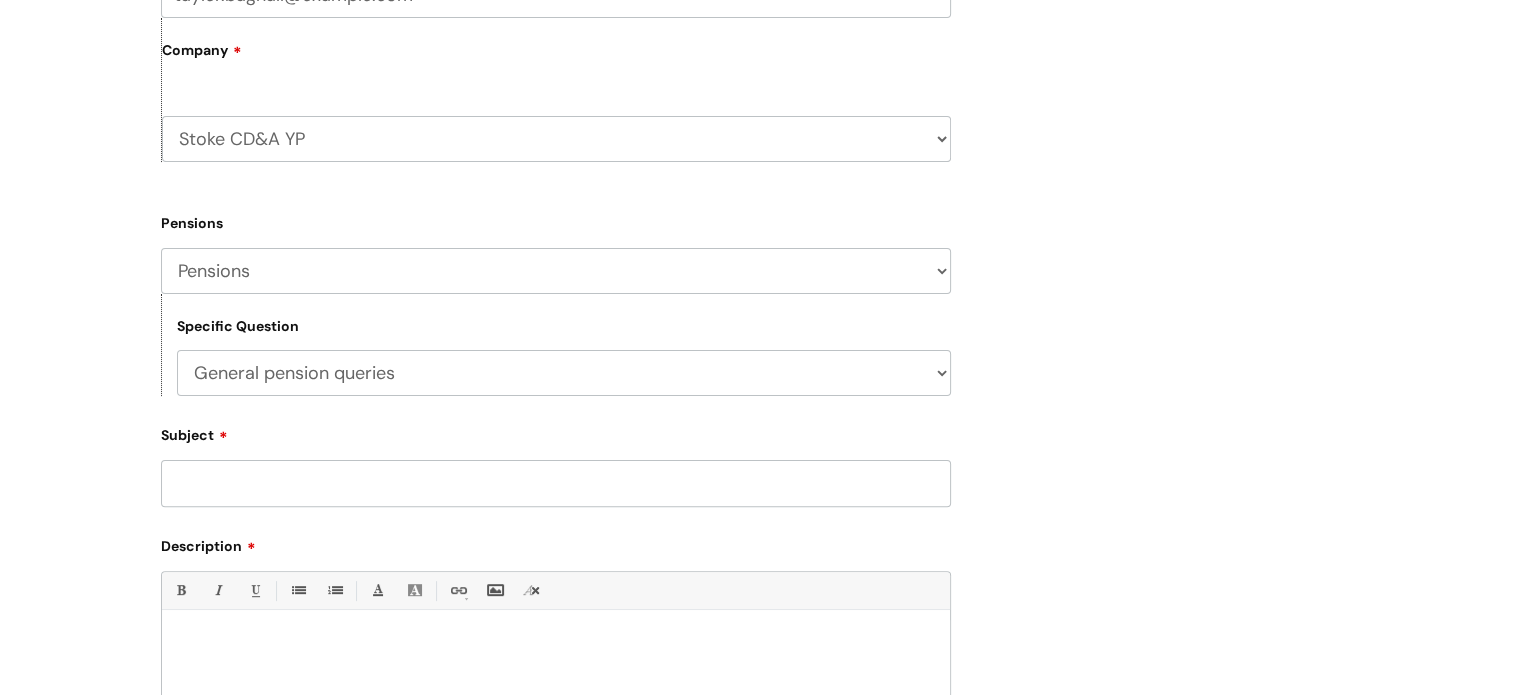 click on "... General pension queries Pension joiners and opt outs Pension rate changes" at bounding box center (564, 373) 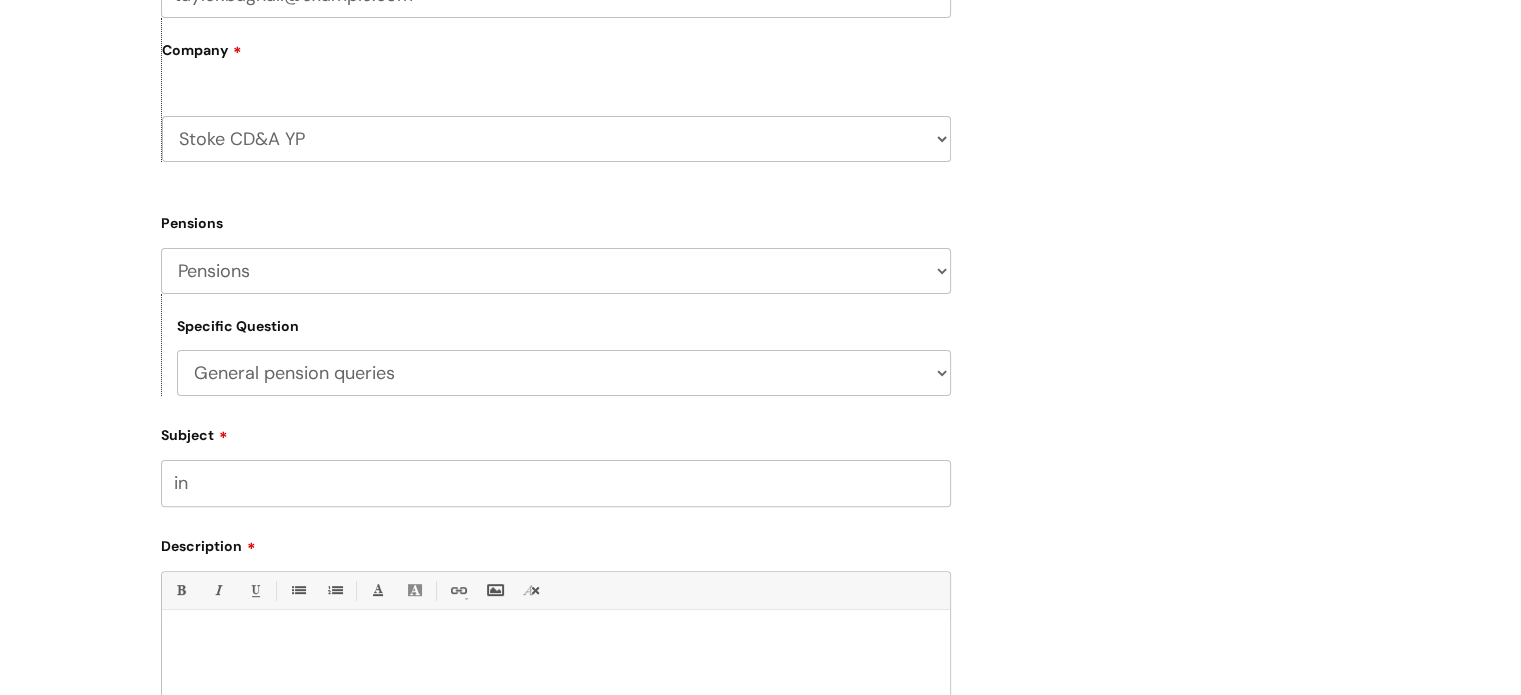 type on "i" 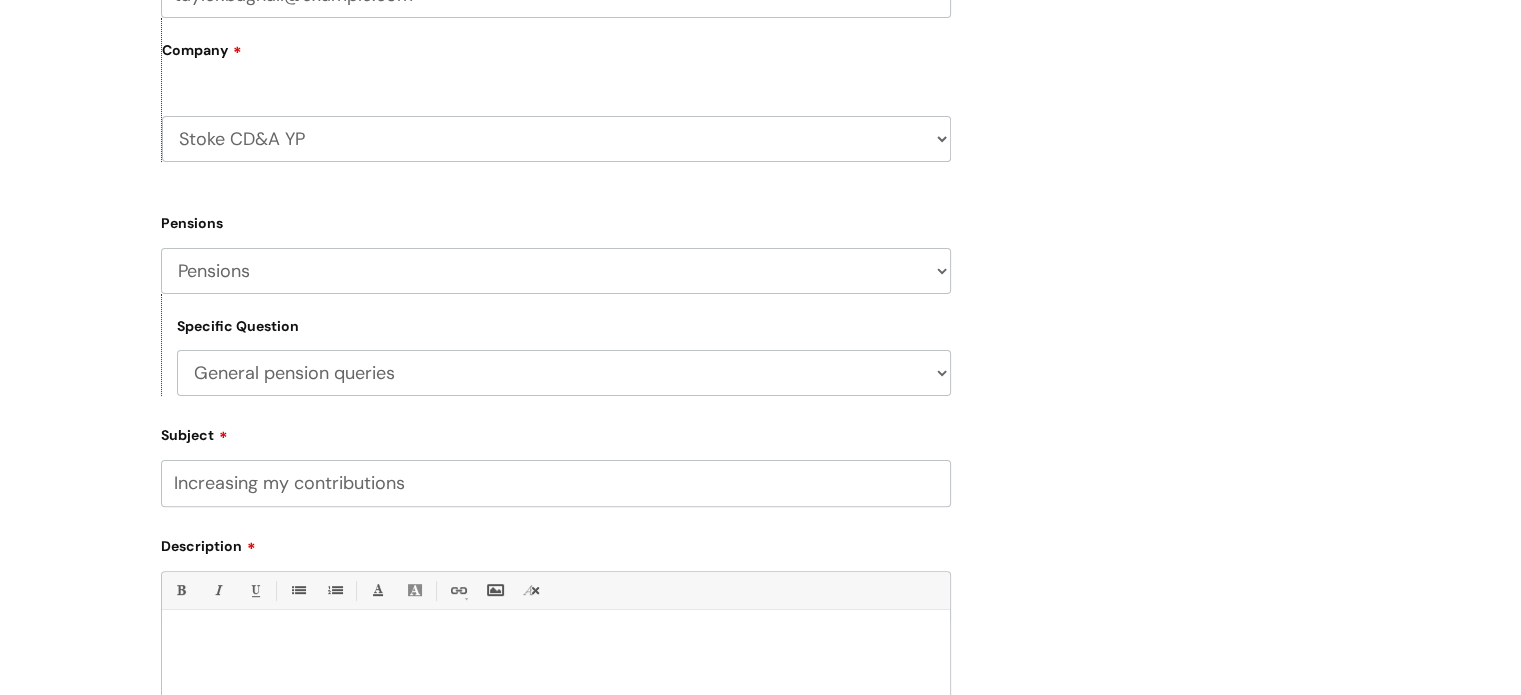 type on "Increasing my contributions" 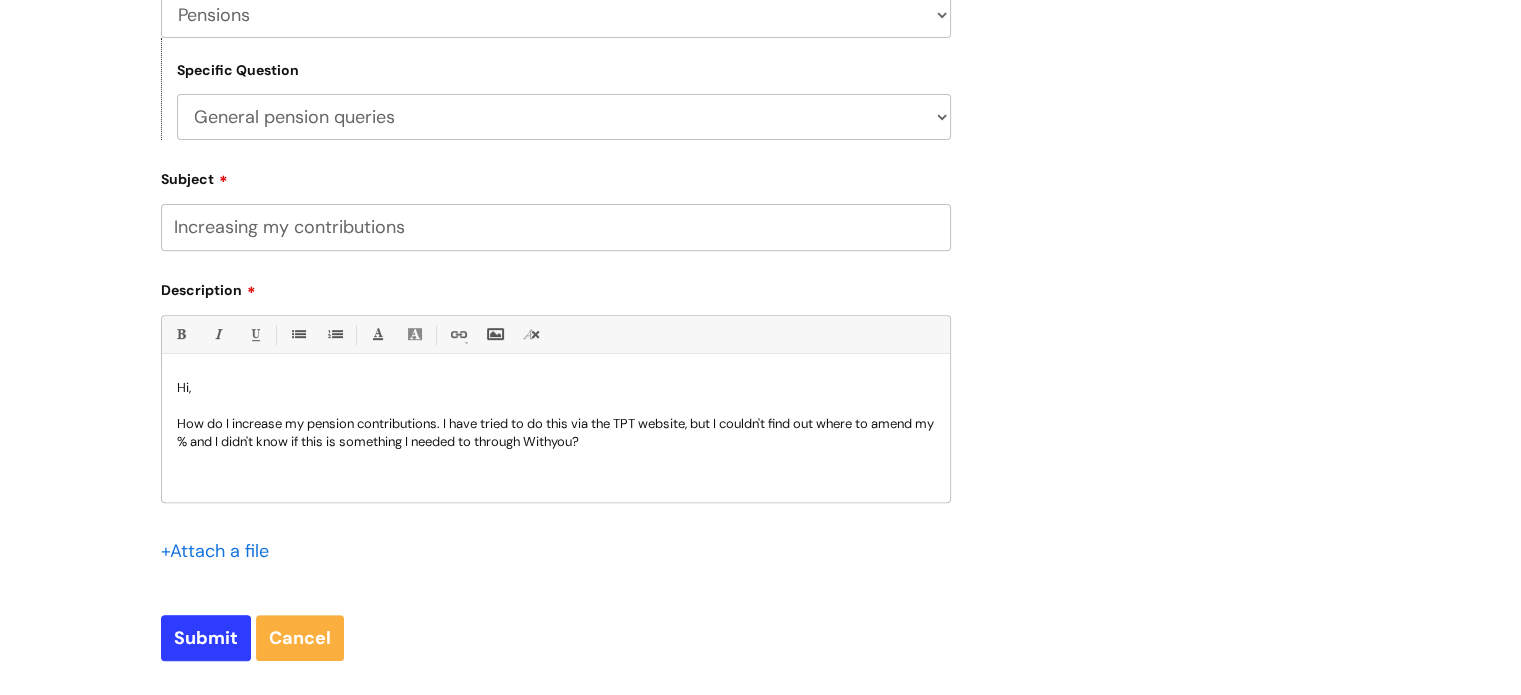 scroll, scrollTop: 753, scrollLeft: 0, axis: vertical 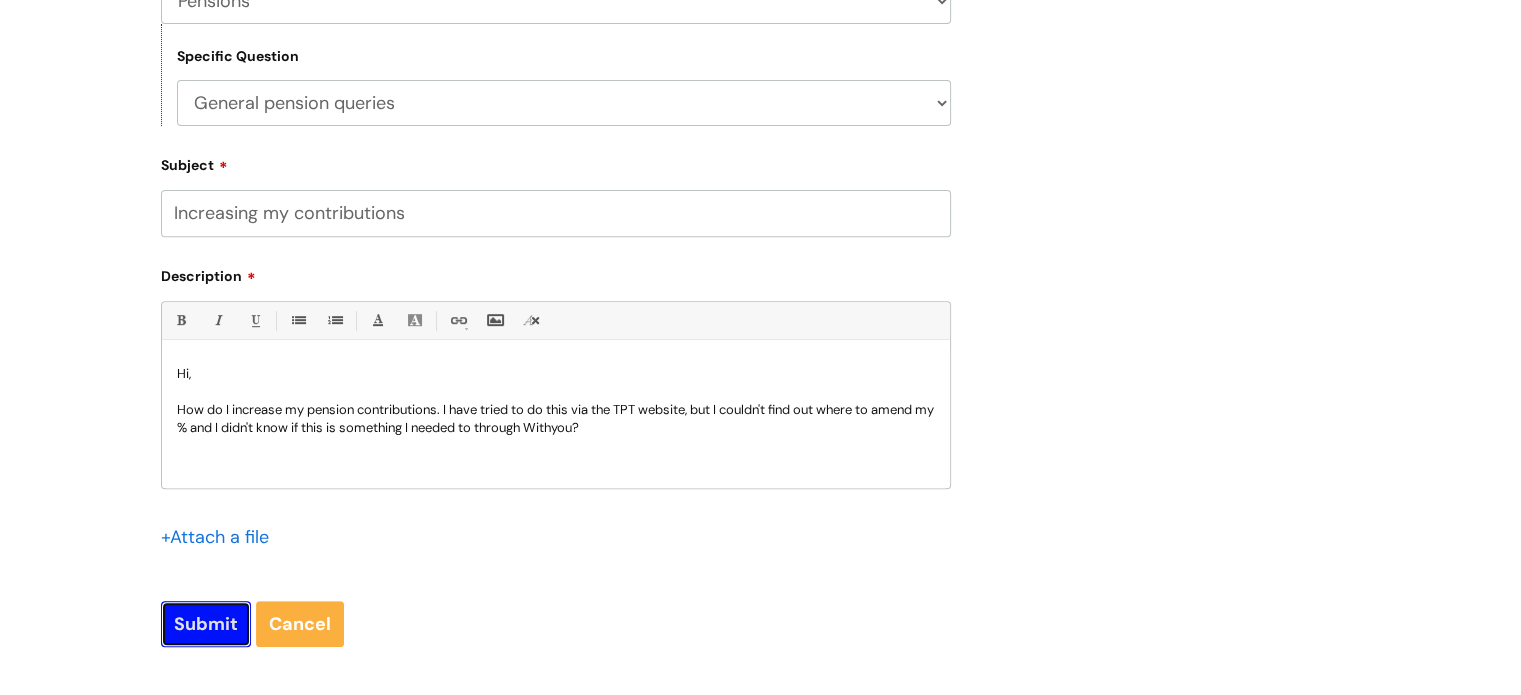 click on "Submit" at bounding box center (206, 624) 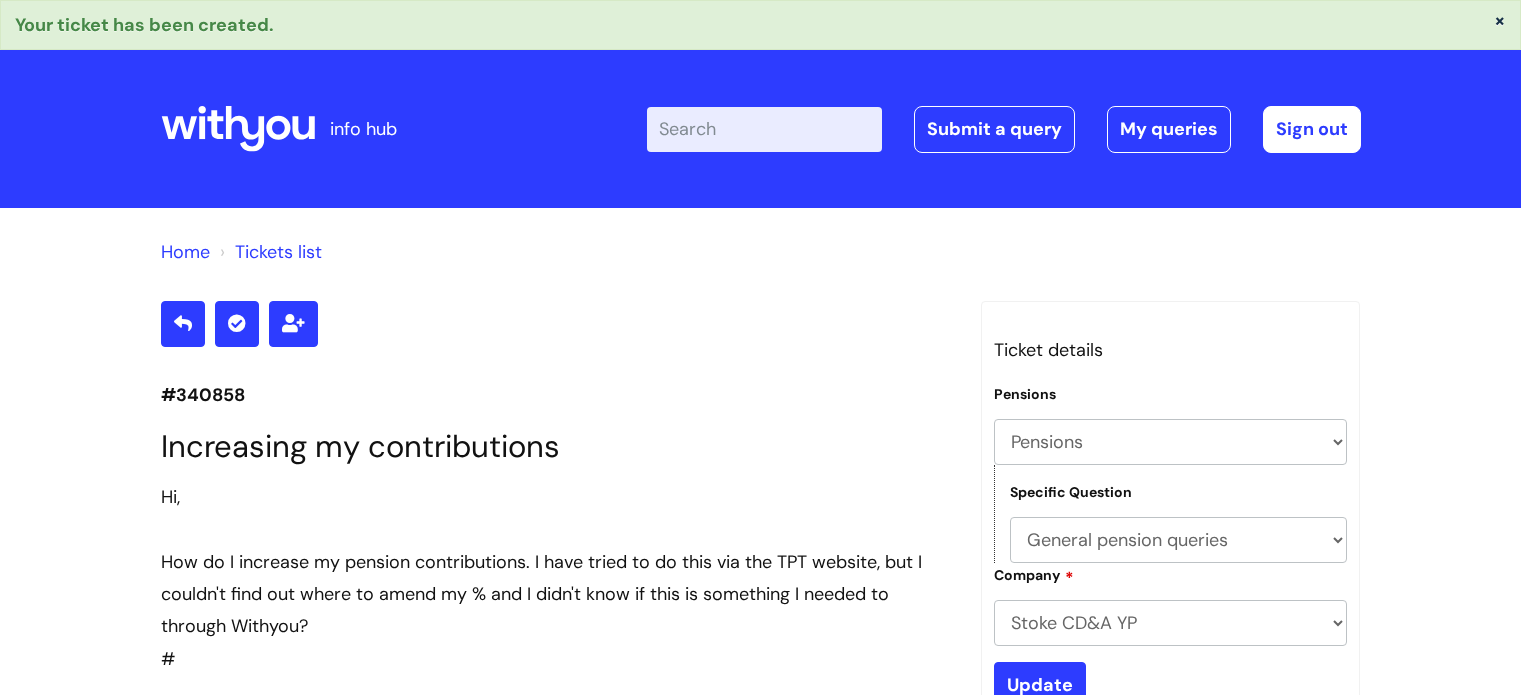 select on "Pensions" 